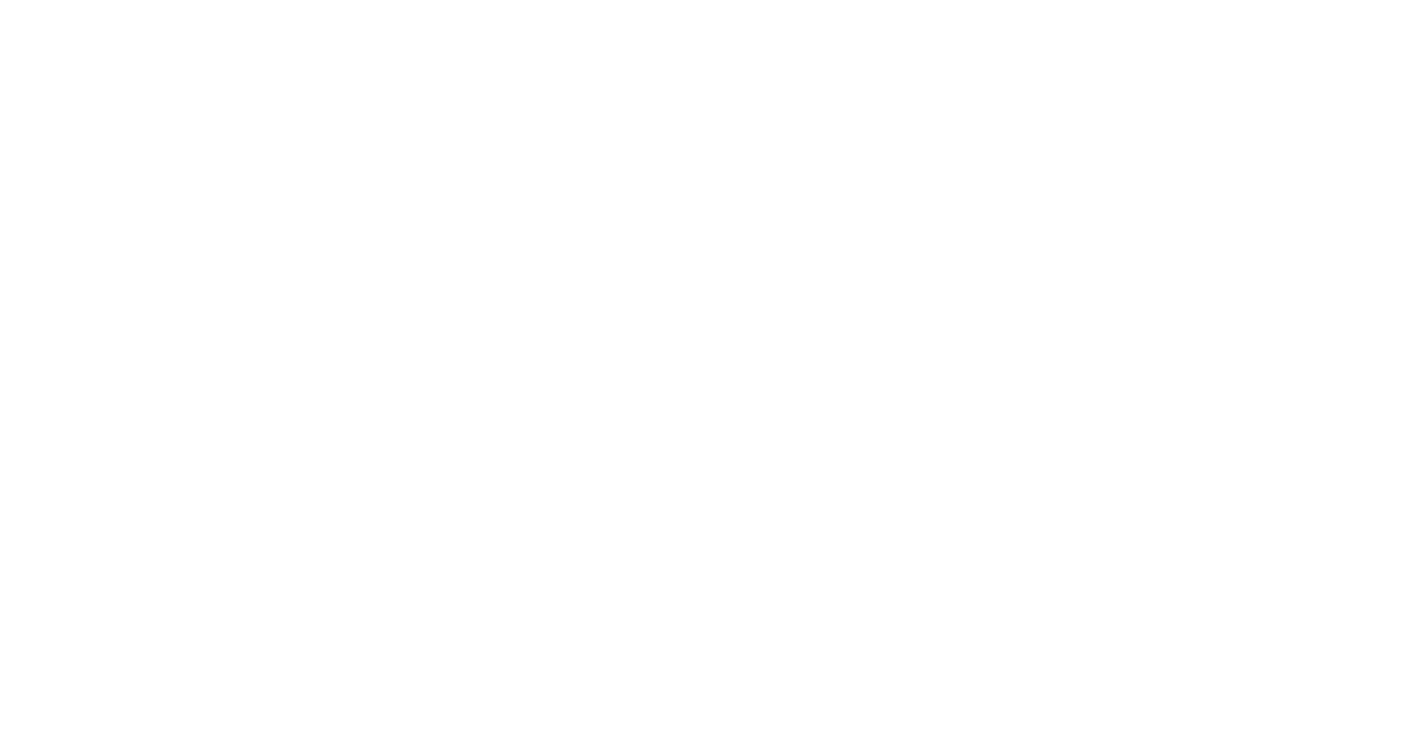scroll, scrollTop: 0, scrollLeft: 0, axis: both 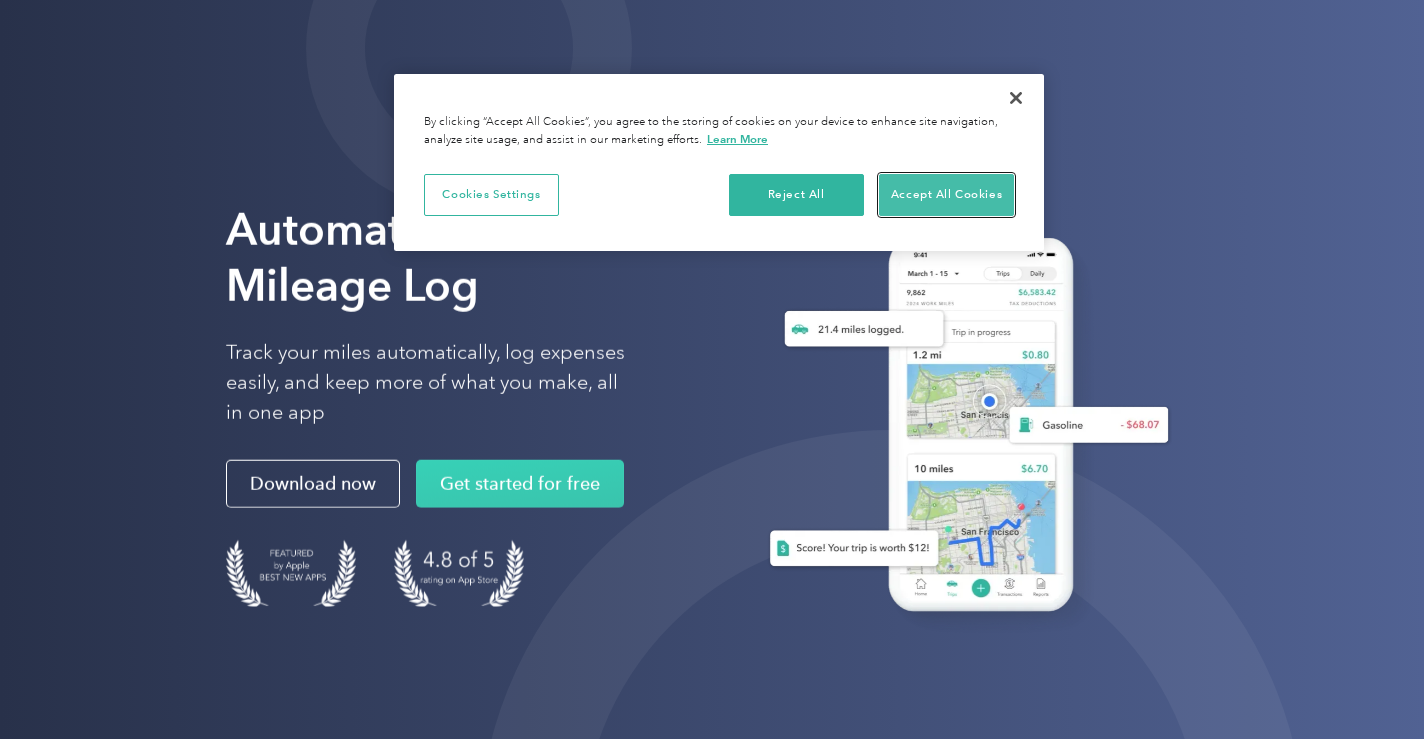 click on "Accept All Cookies" at bounding box center (946, 195) 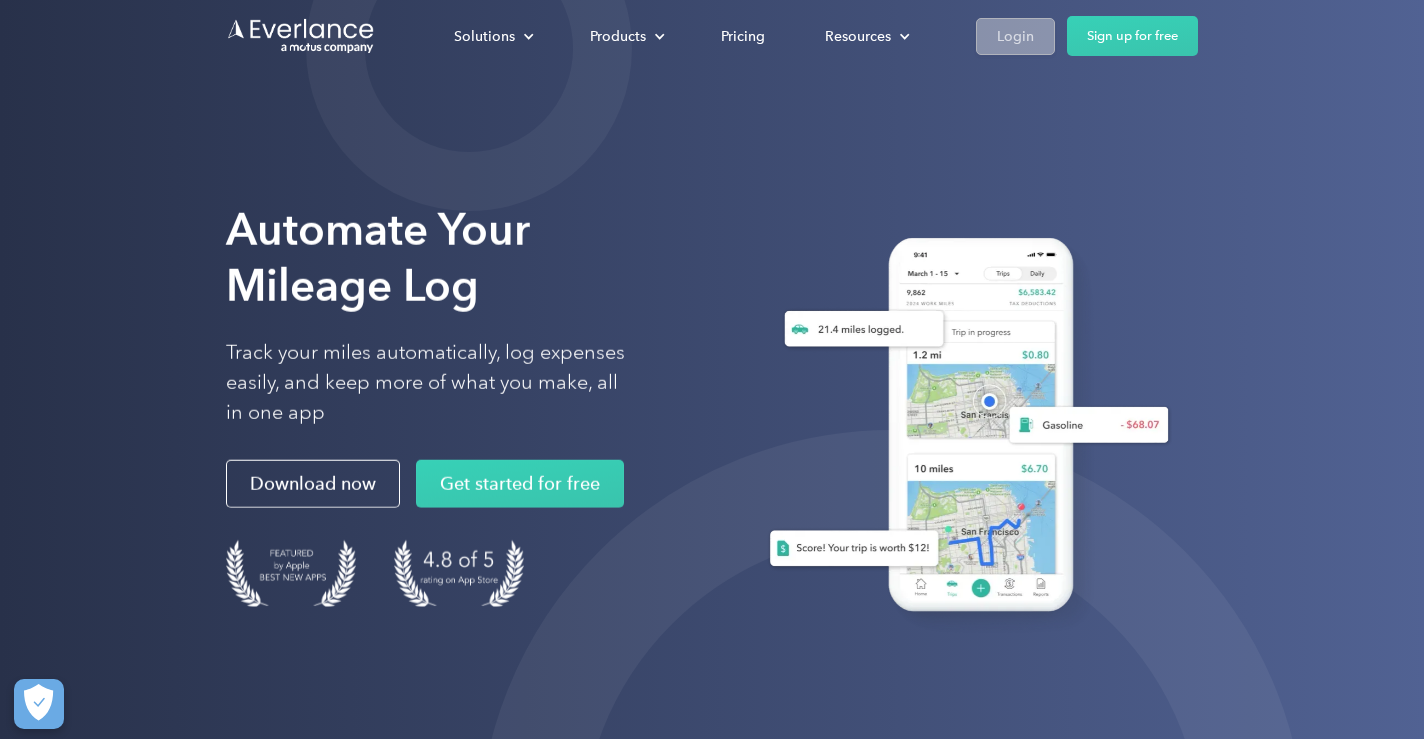 click on "Login" at bounding box center (1015, 36) 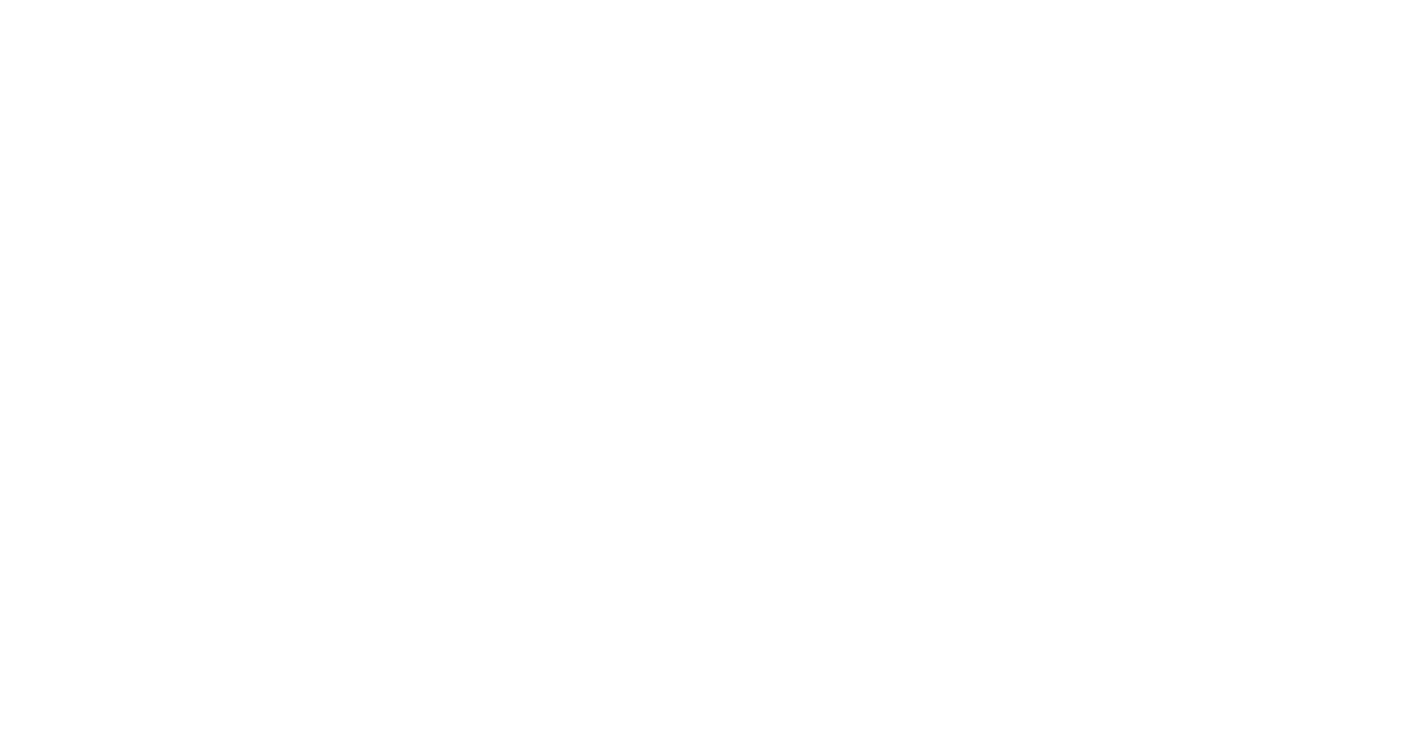 scroll, scrollTop: 0, scrollLeft: 0, axis: both 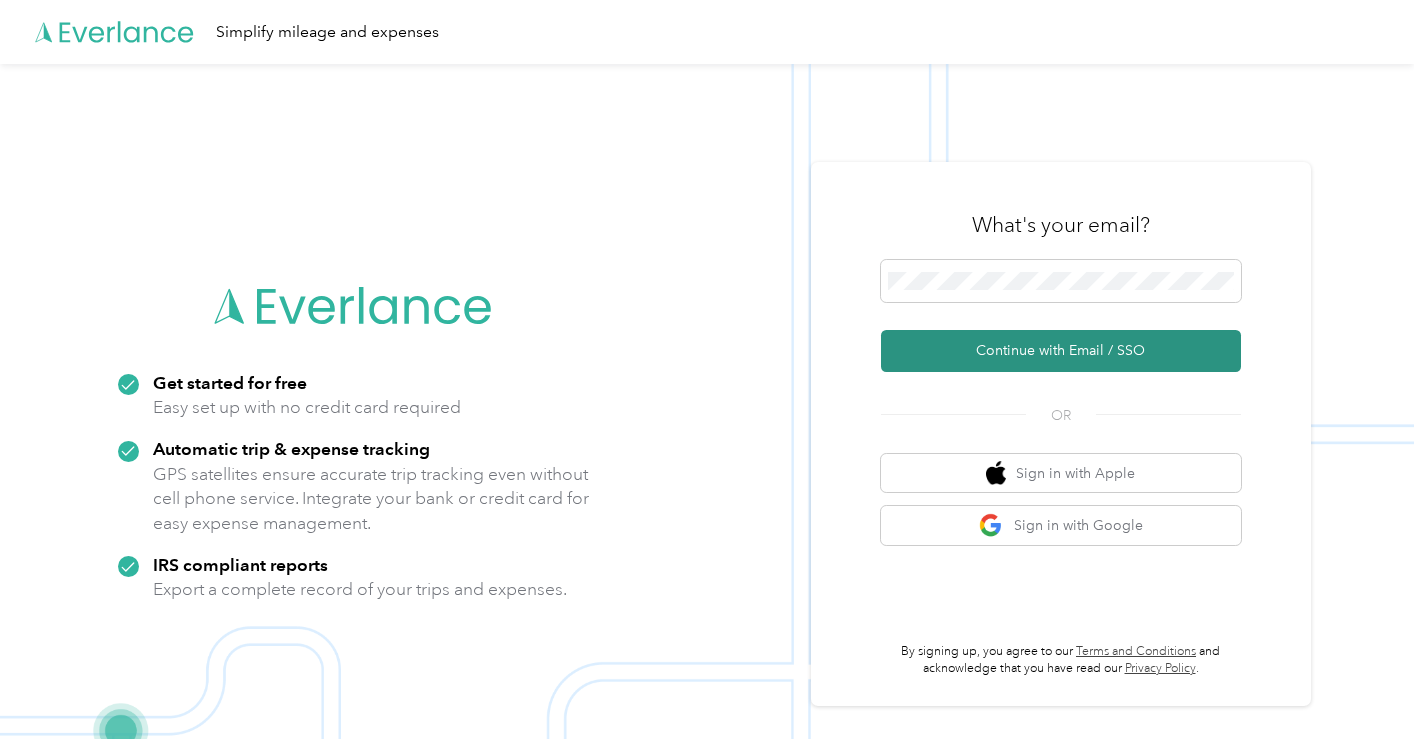 click on "Continue with Email / SSO" at bounding box center (1061, 351) 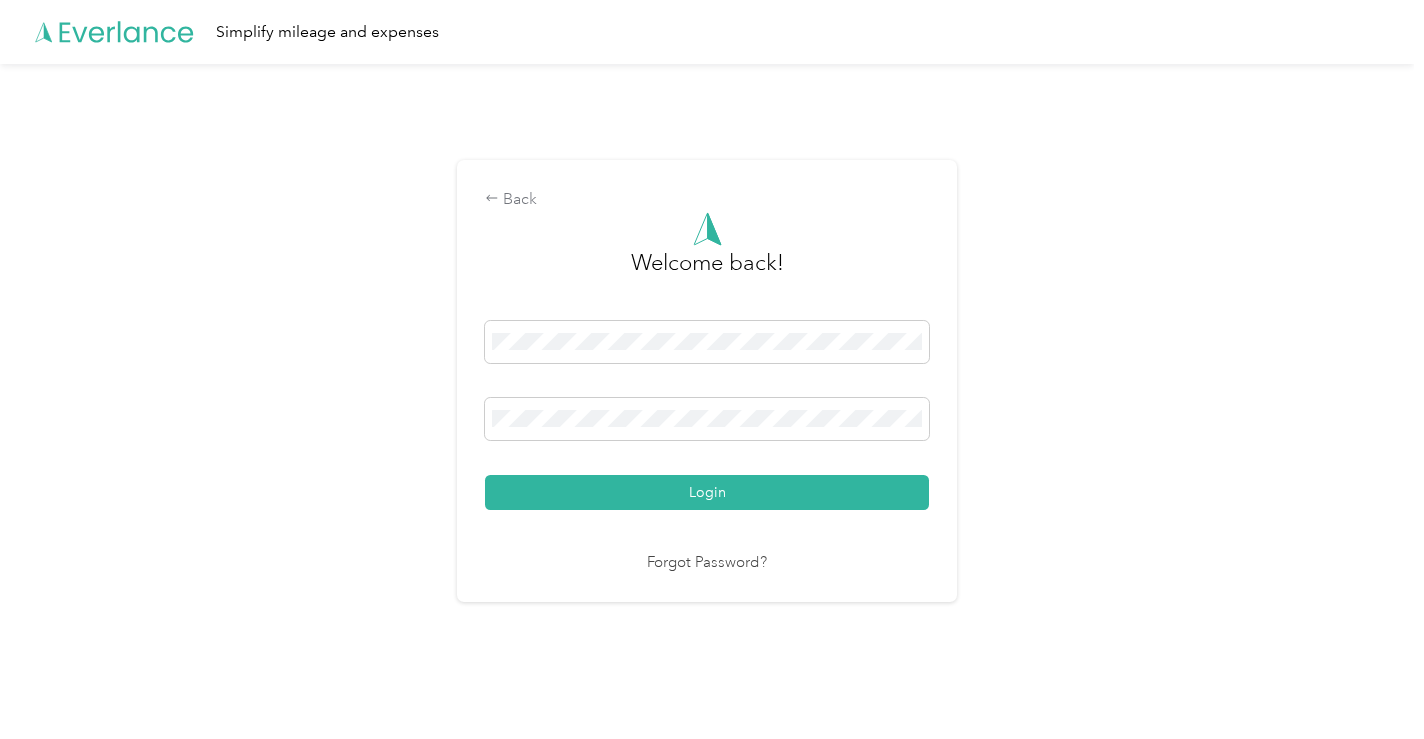 click on "Login" at bounding box center (707, 492) 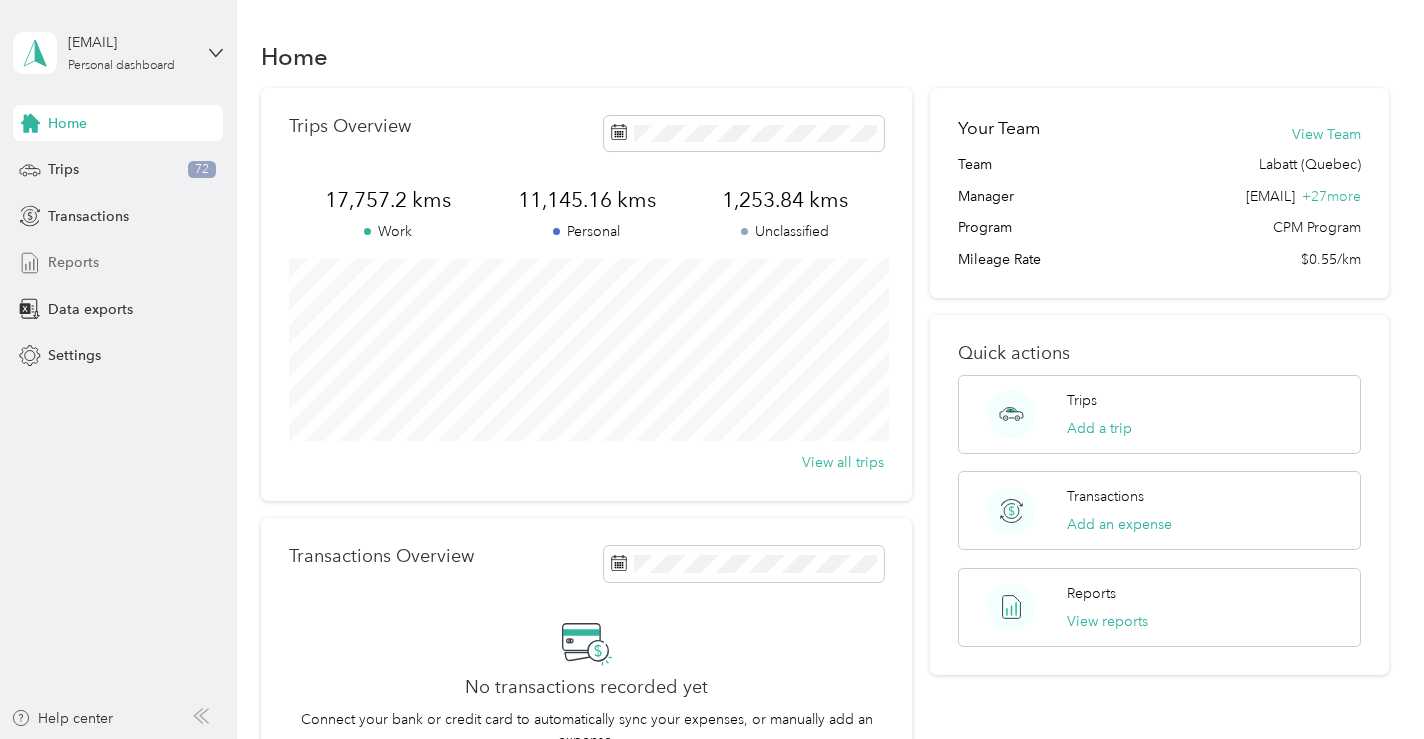 click on "Reports" at bounding box center [73, 262] 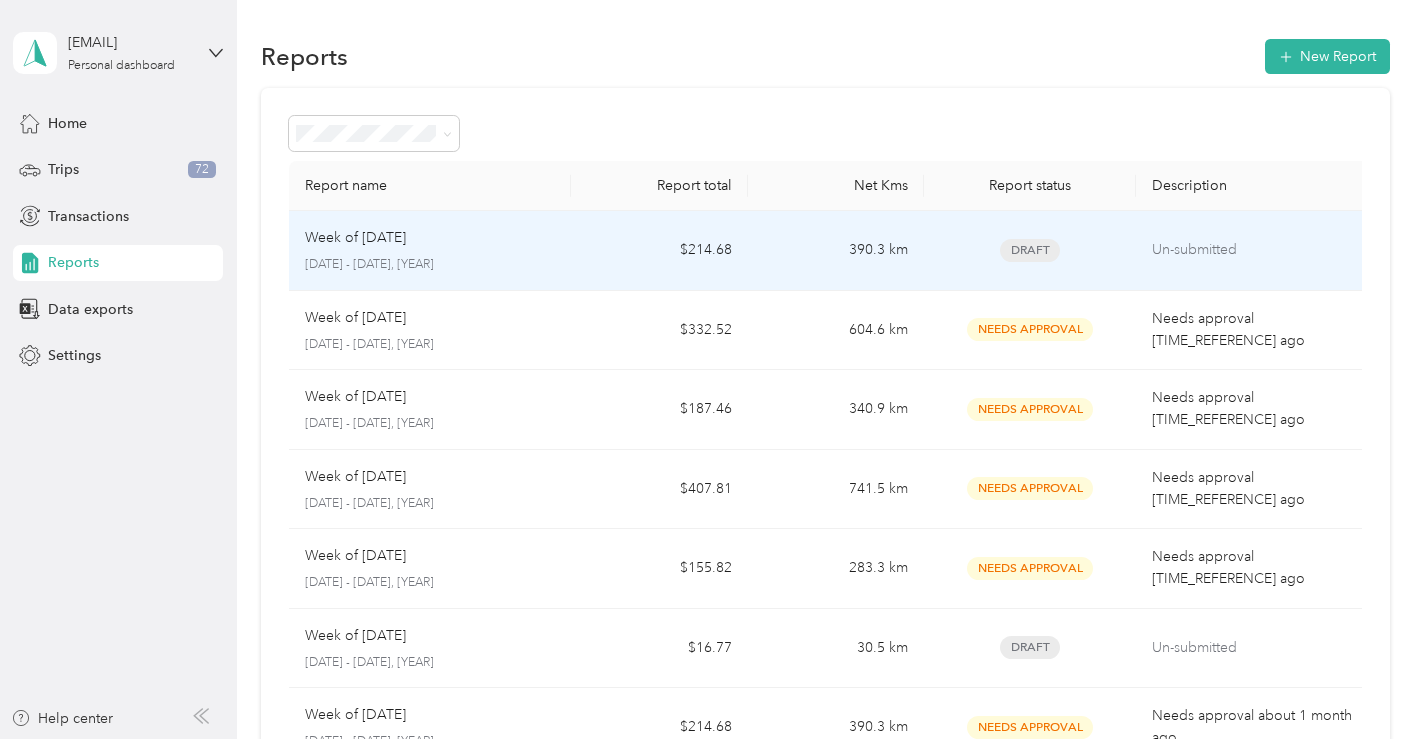 click on "$214.68" at bounding box center (659, 251) 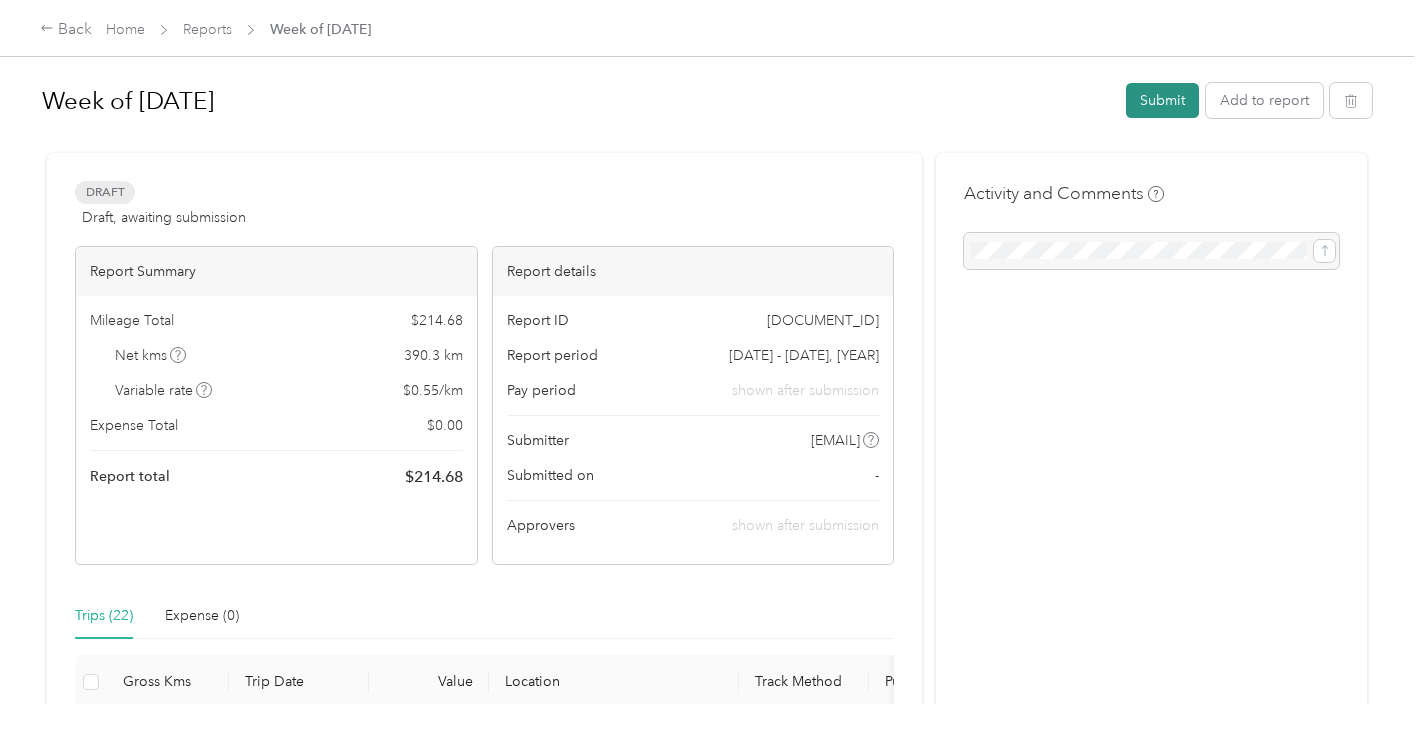 click on "Submit" at bounding box center (1162, 100) 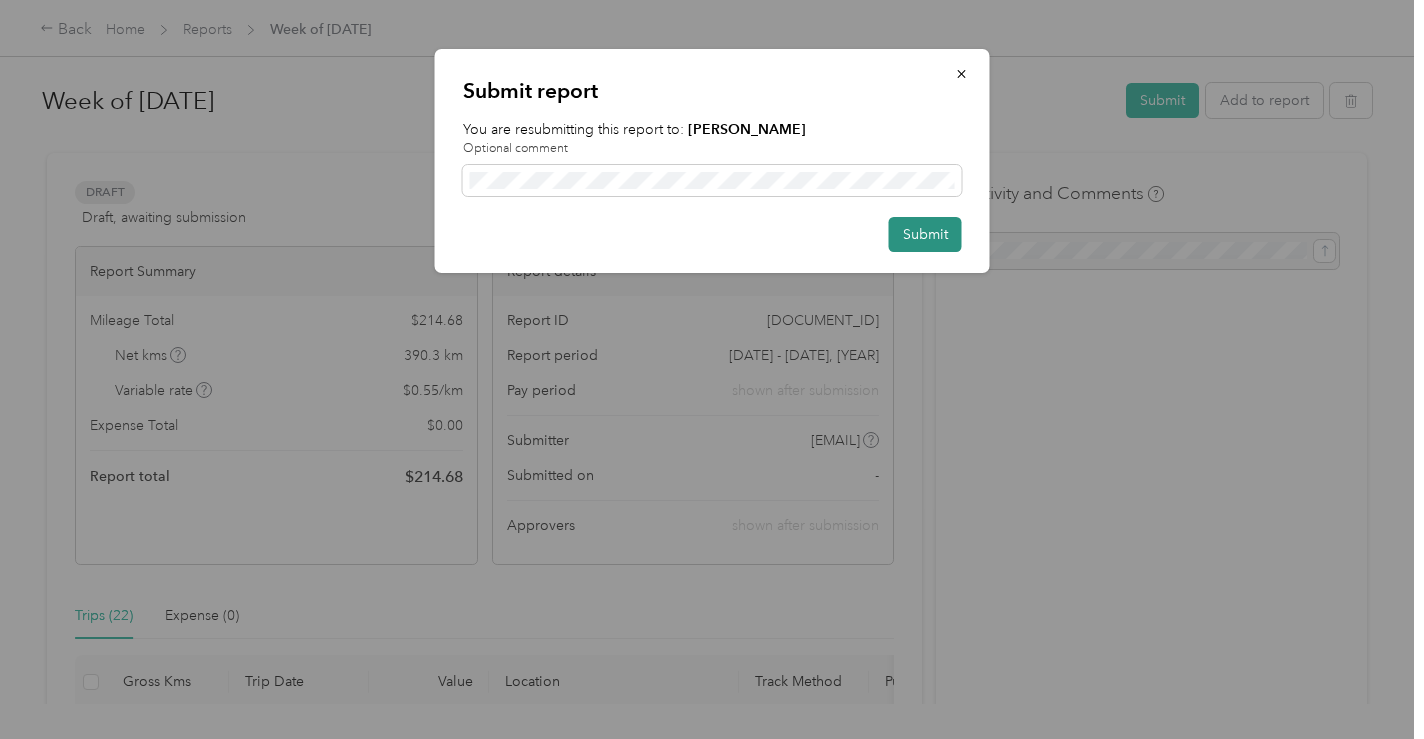 click on "Submit" at bounding box center [925, 234] 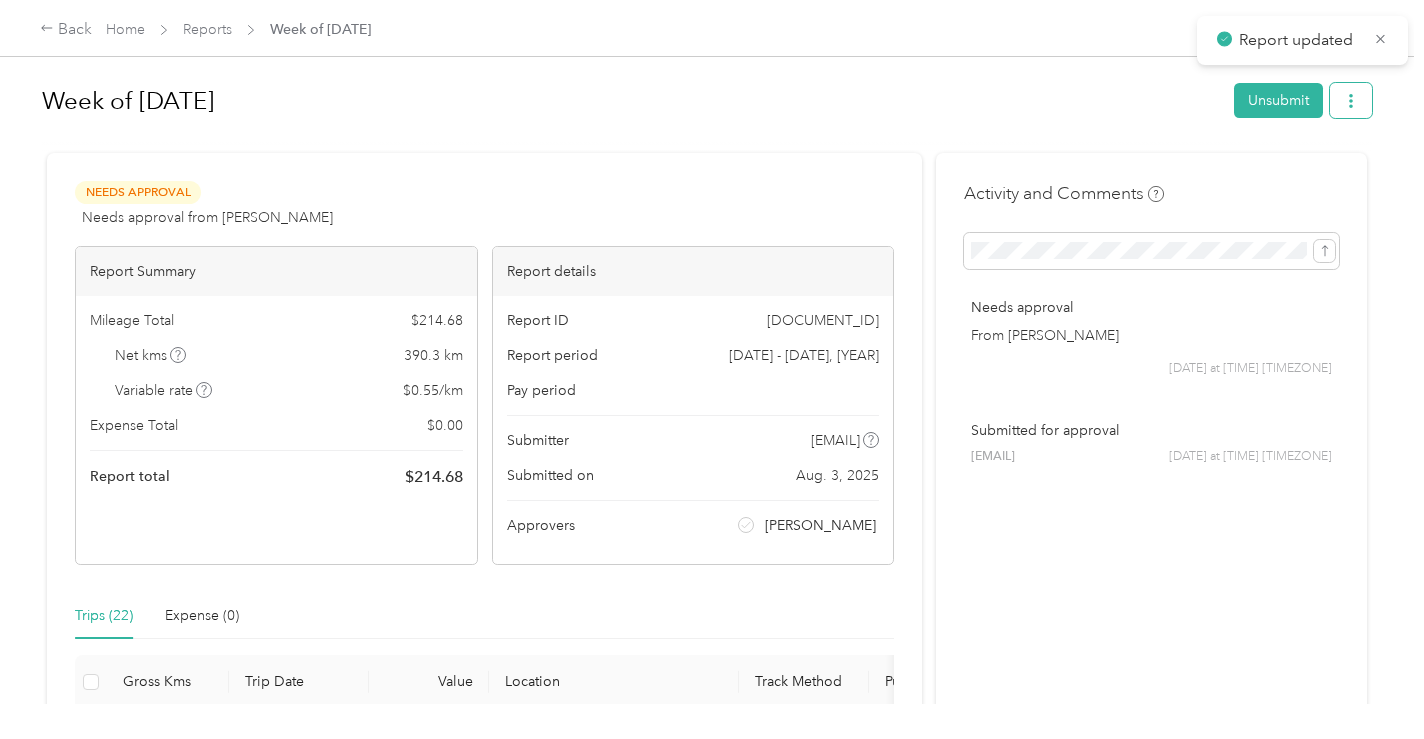 click at bounding box center [1351, 100] 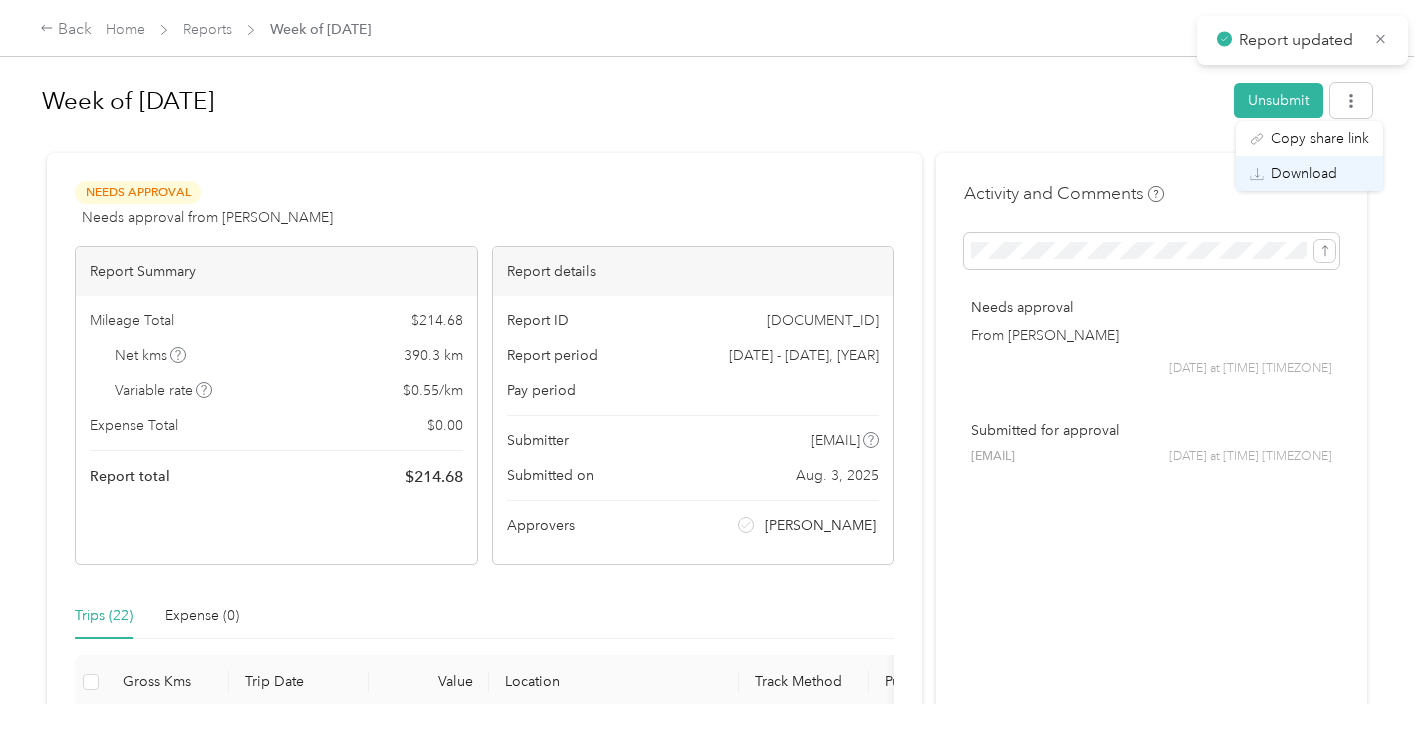 click on "Download" at bounding box center (1304, 173) 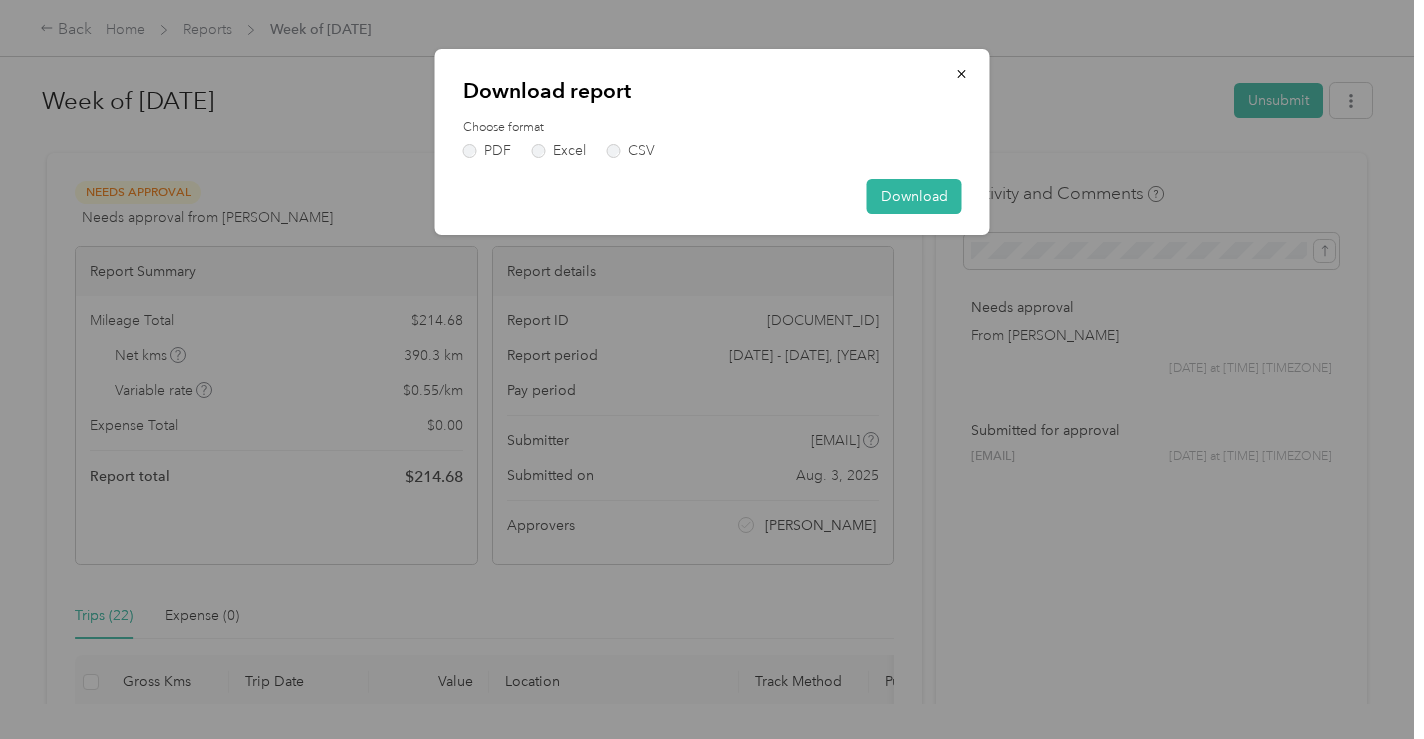 click on "Download report Choose format   PDF Excel CSV Download" at bounding box center (712, 142) 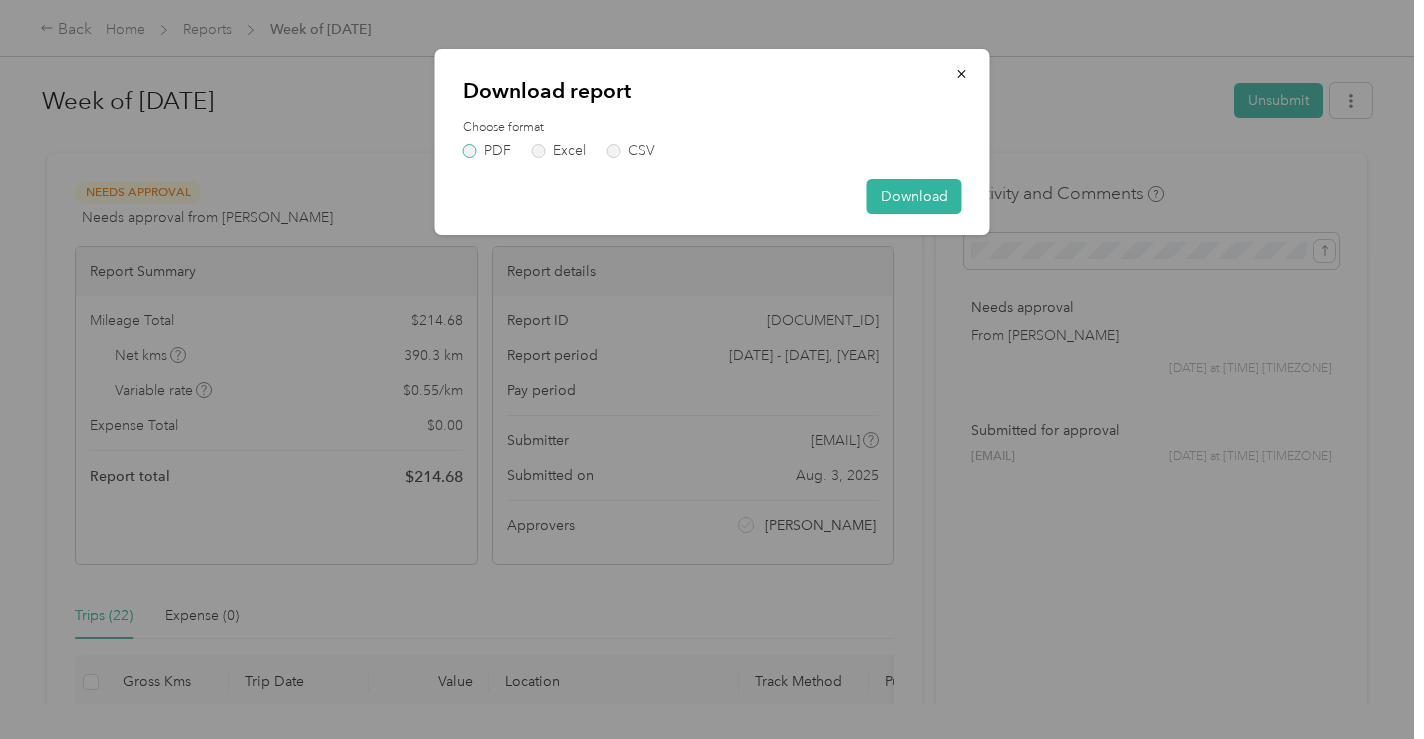 click on "PDF" at bounding box center [487, 151] 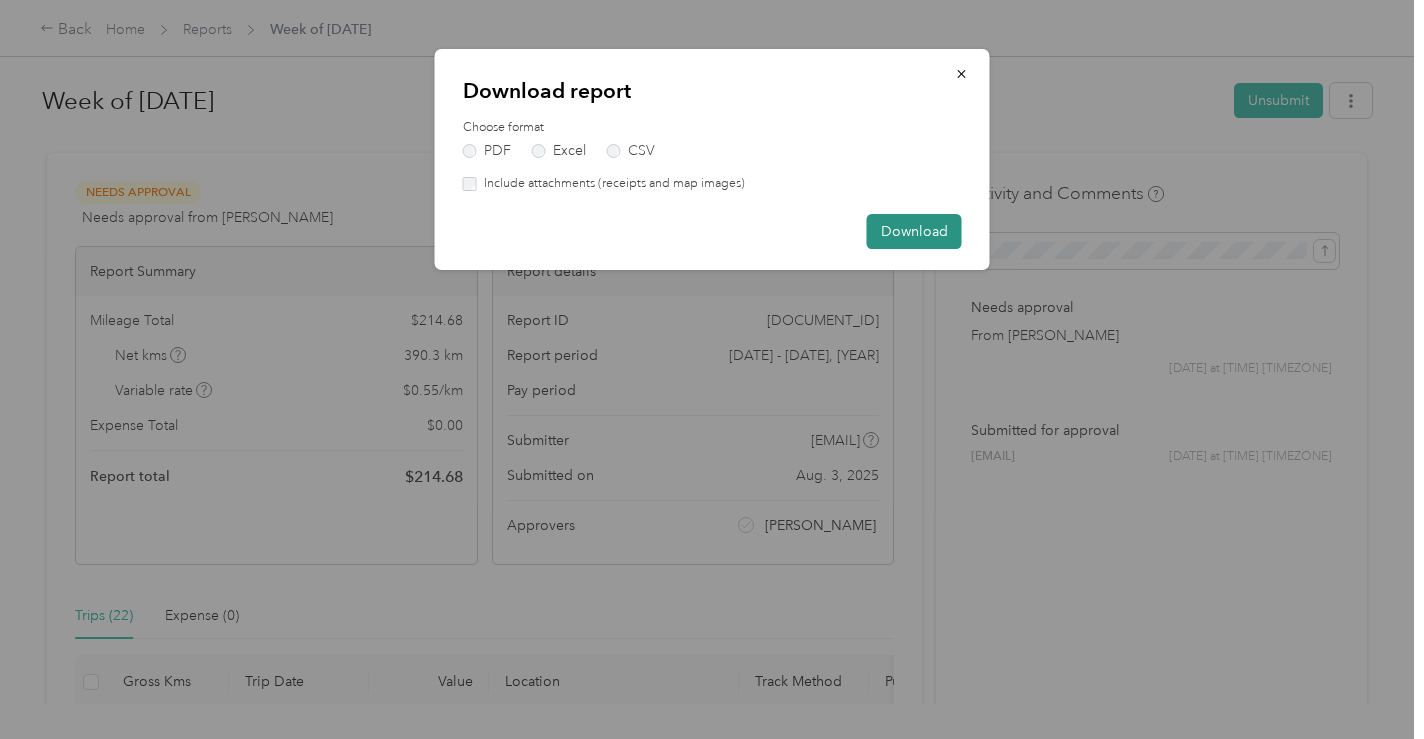 click on "Download" at bounding box center [914, 231] 